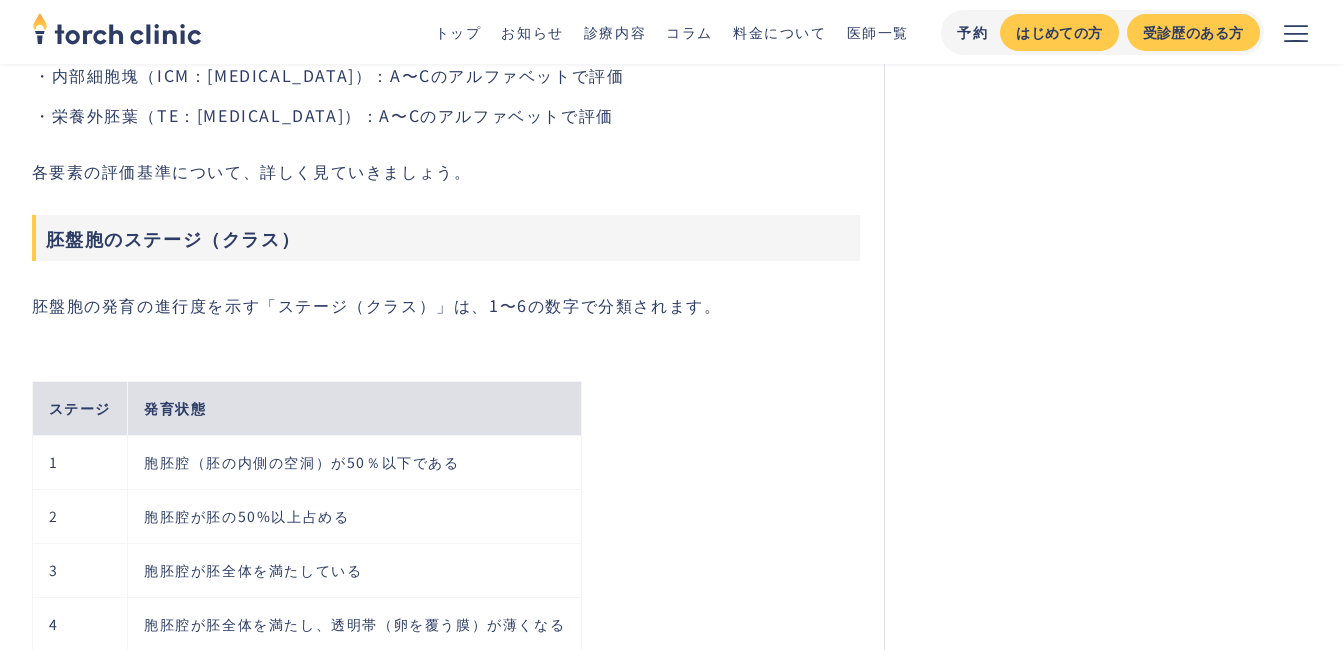 scroll, scrollTop: 4100, scrollLeft: 0, axis: vertical 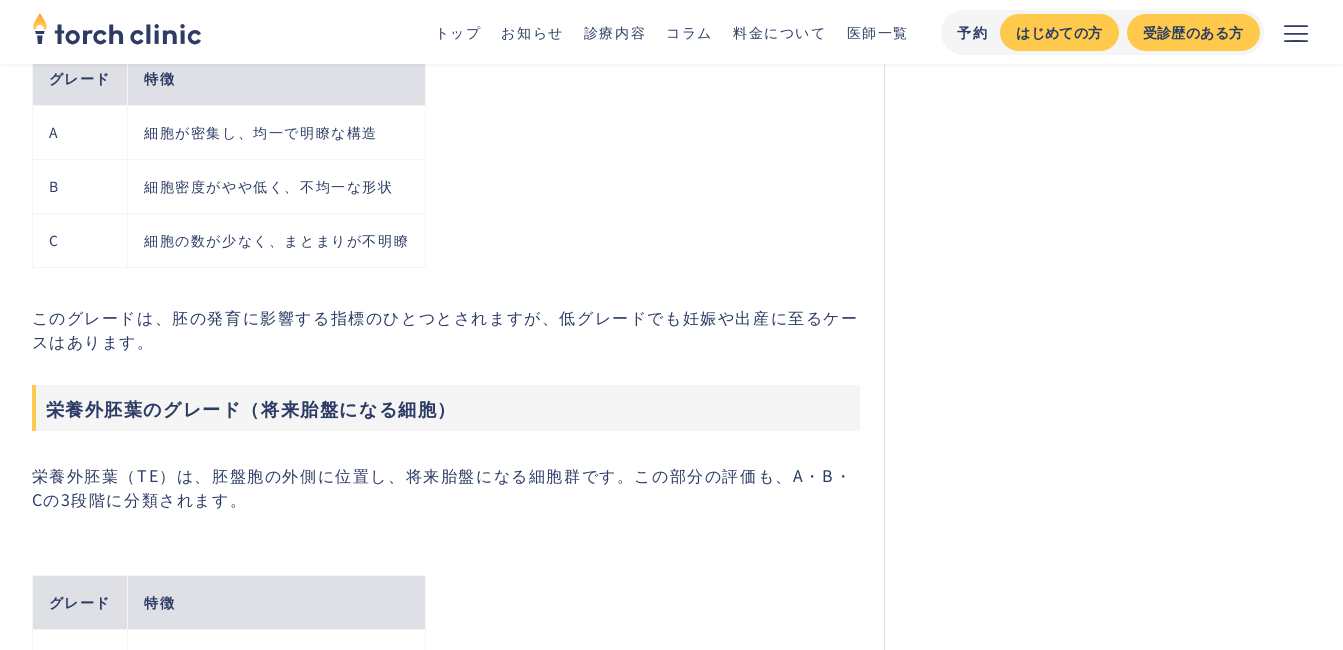 drag, startPoint x: 428, startPoint y: 254, endPoint x: 149, endPoint y: 147, distance: 298.81433 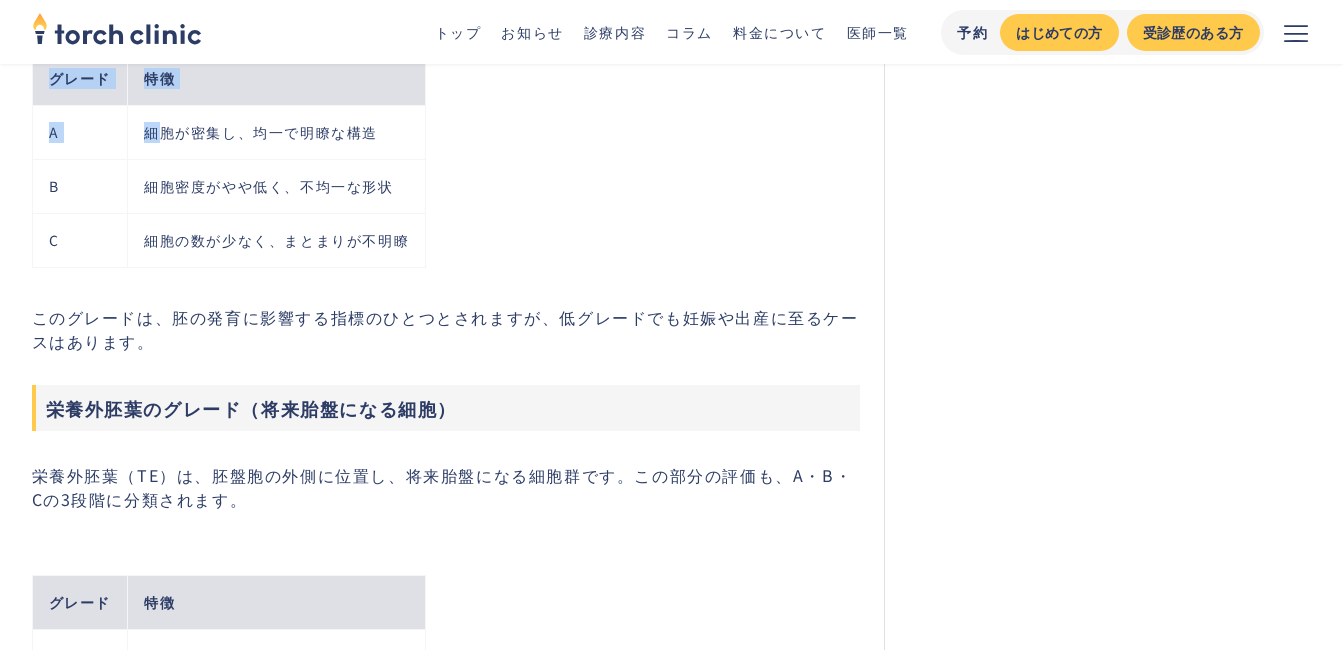 click on "グレード 特徴
A 細胞が密集し、均一で明瞭な構造
B 細胞密度がやや低く、不均一な形状
C 細胞の数が少なく、まとまりが不明瞭" at bounding box center [454, 146] 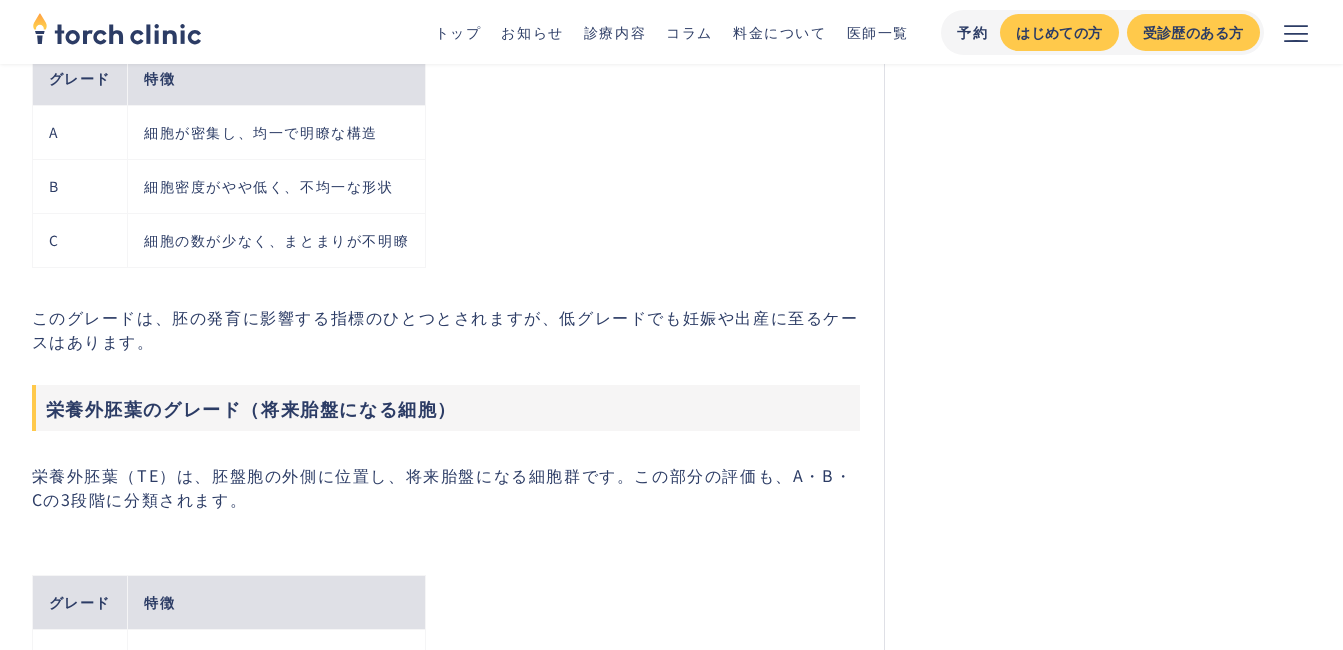scroll, scrollTop: 4800, scrollLeft: 0, axis: vertical 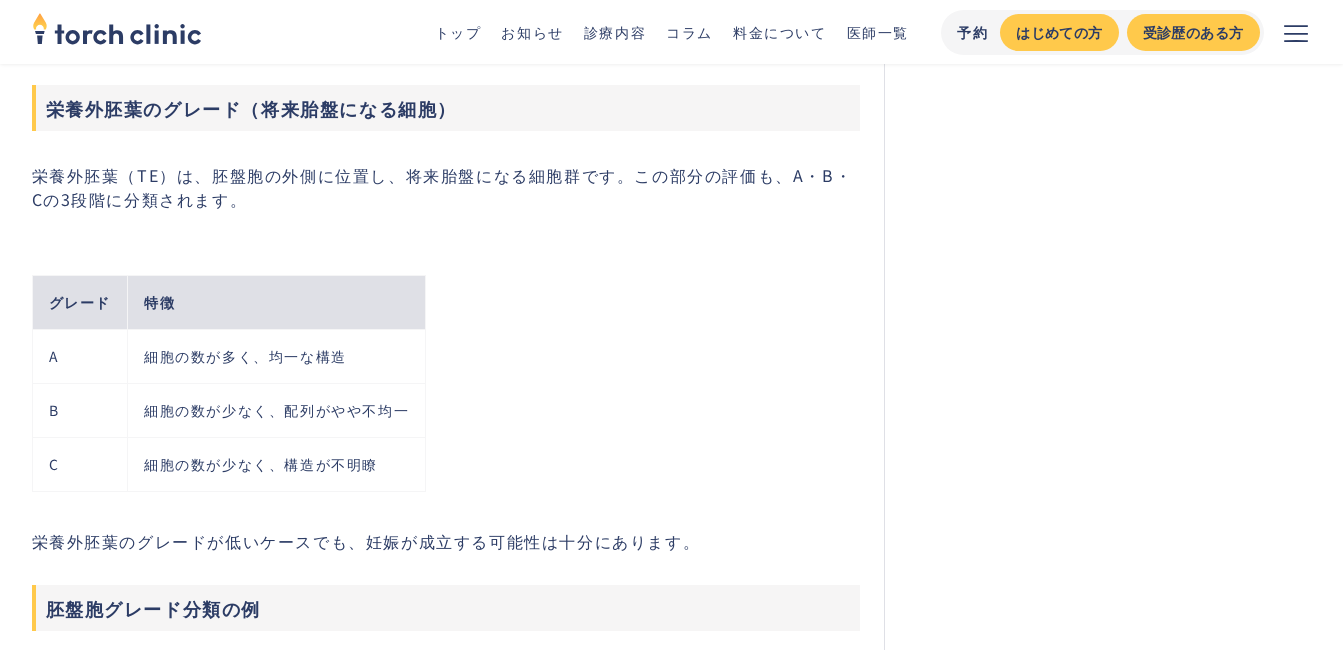 drag, startPoint x: 394, startPoint y: 488, endPoint x: 196, endPoint y: 376, distance: 227.48187 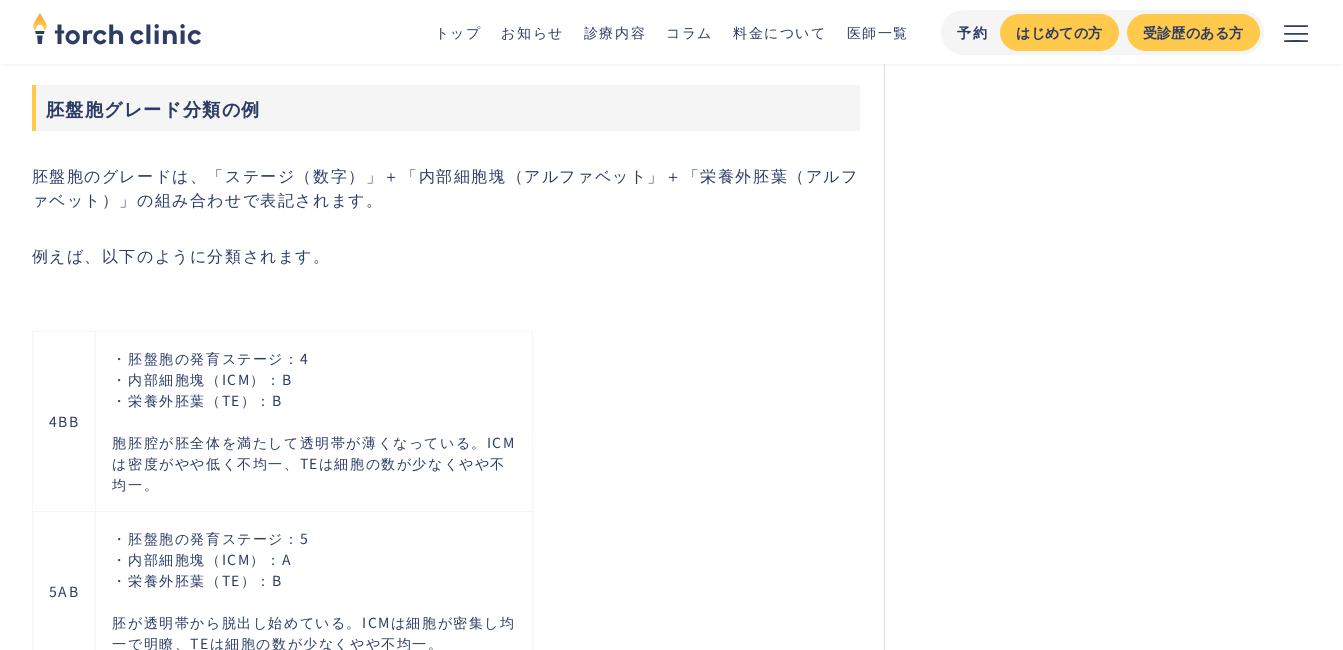 scroll, scrollTop: 5400, scrollLeft: 0, axis: vertical 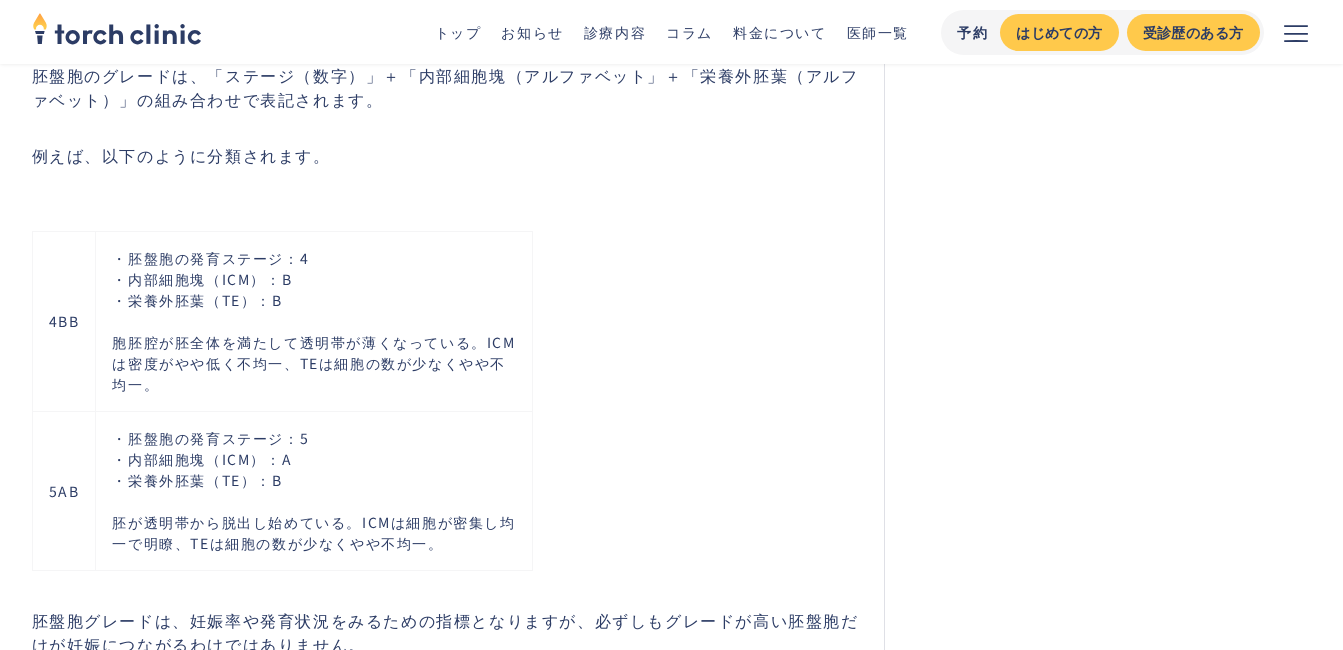 drag, startPoint x: 264, startPoint y: 397, endPoint x: 141, endPoint y: 354, distance: 130.29965 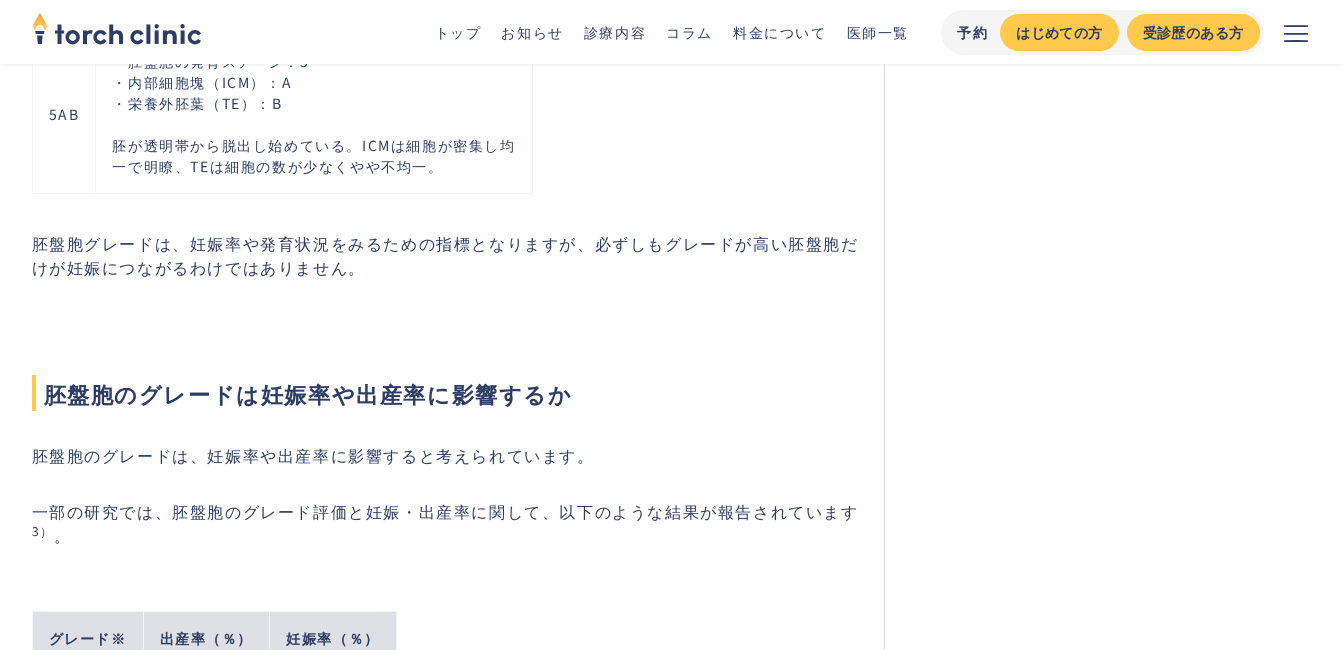 scroll, scrollTop: 6100, scrollLeft: 0, axis: vertical 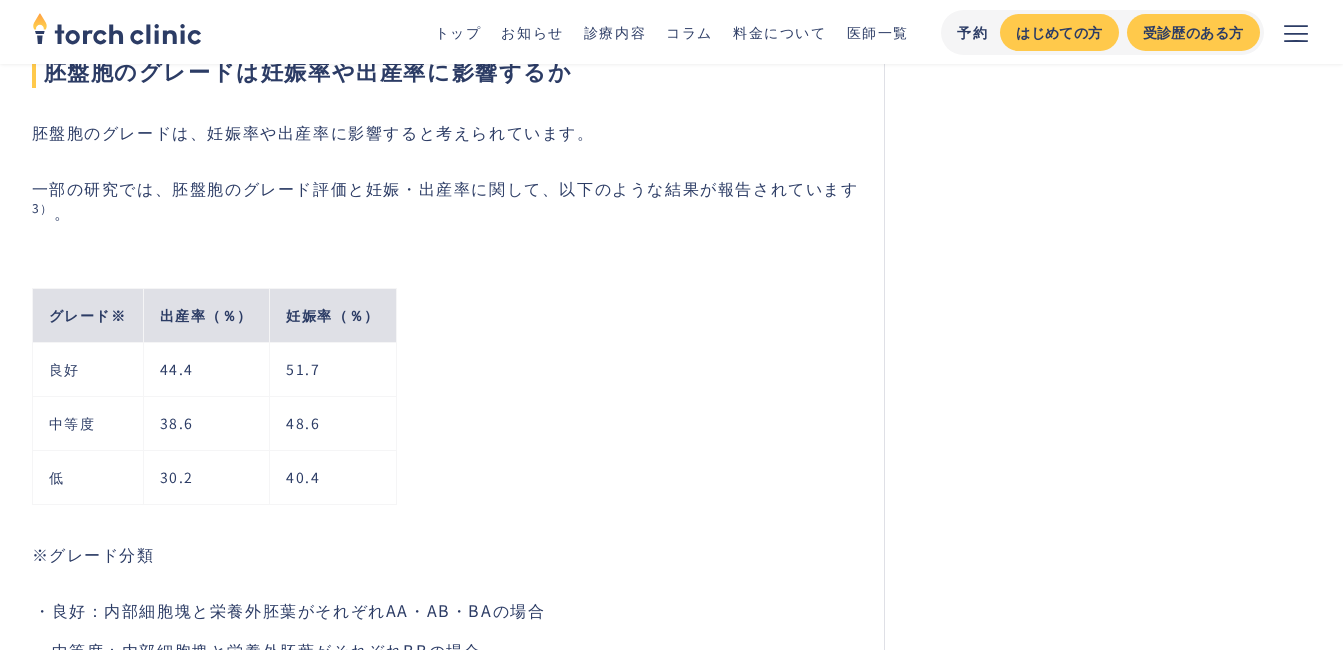 drag, startPoint x: 330, startPoint y: 475, endPoint x: 200, endPoint y: 389, distance: 155.87173 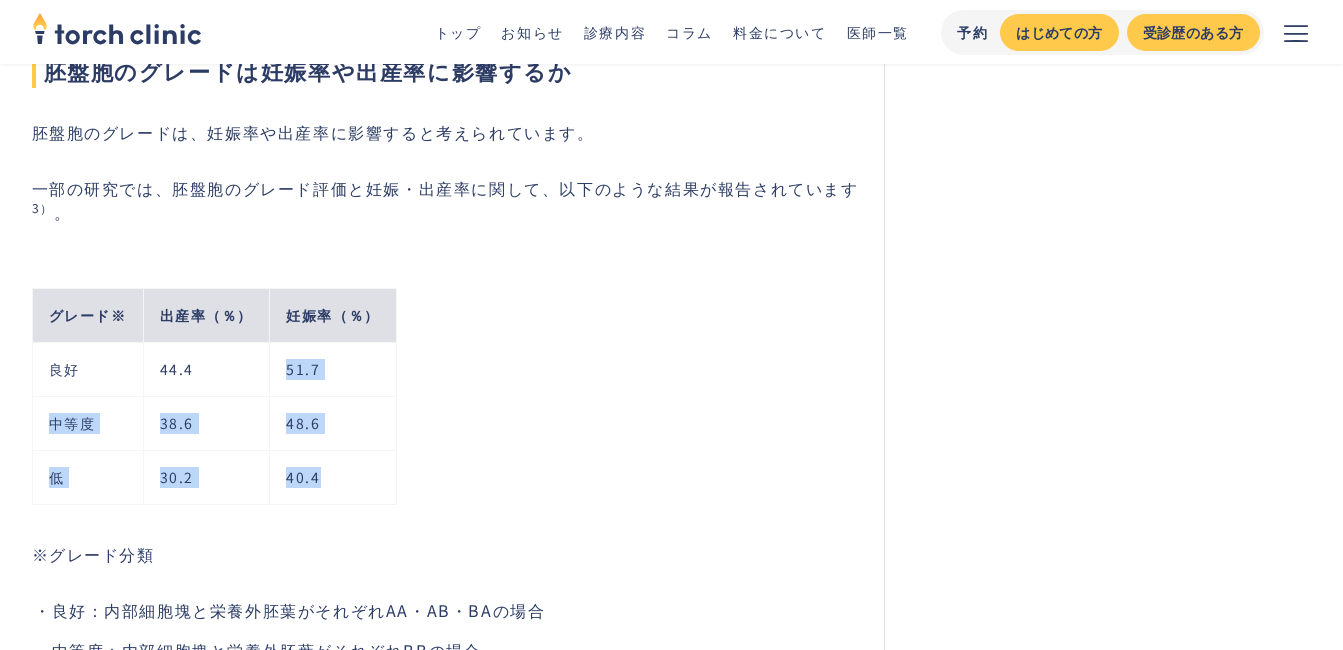 click on "44.4" at bounding box center (206, 370) 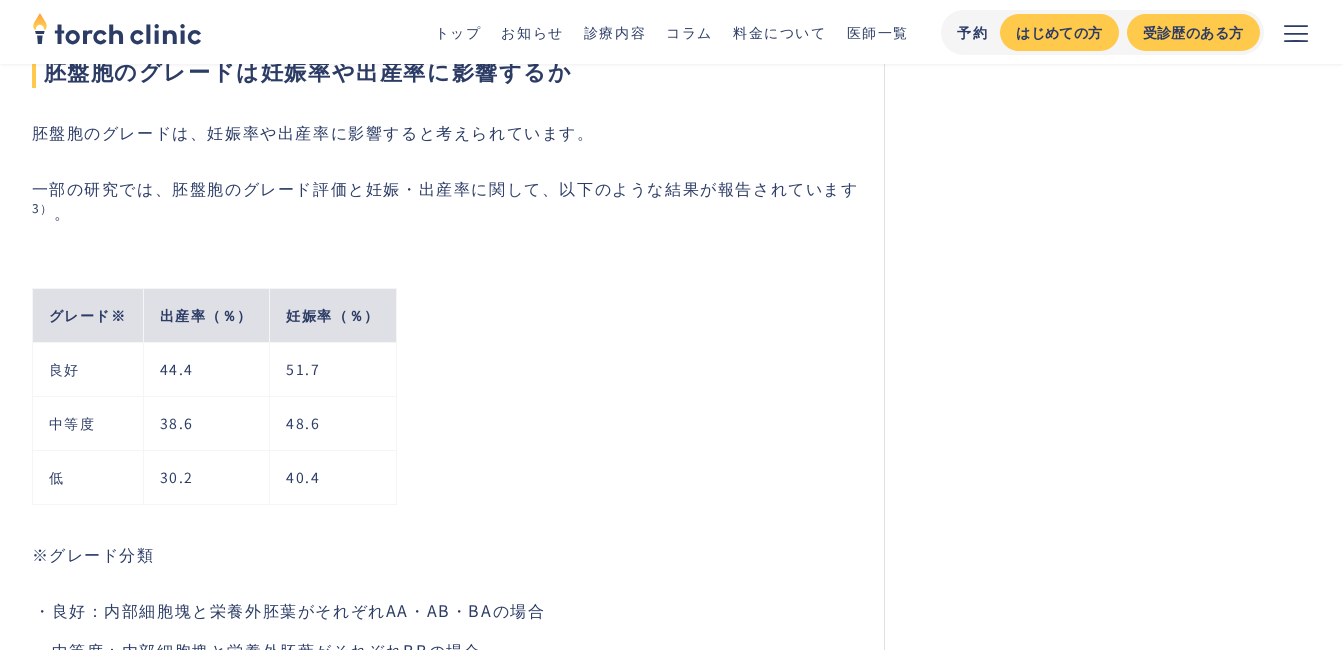 scroll, scrollTop: 6400, scrollLeft: 0, axis: vertical 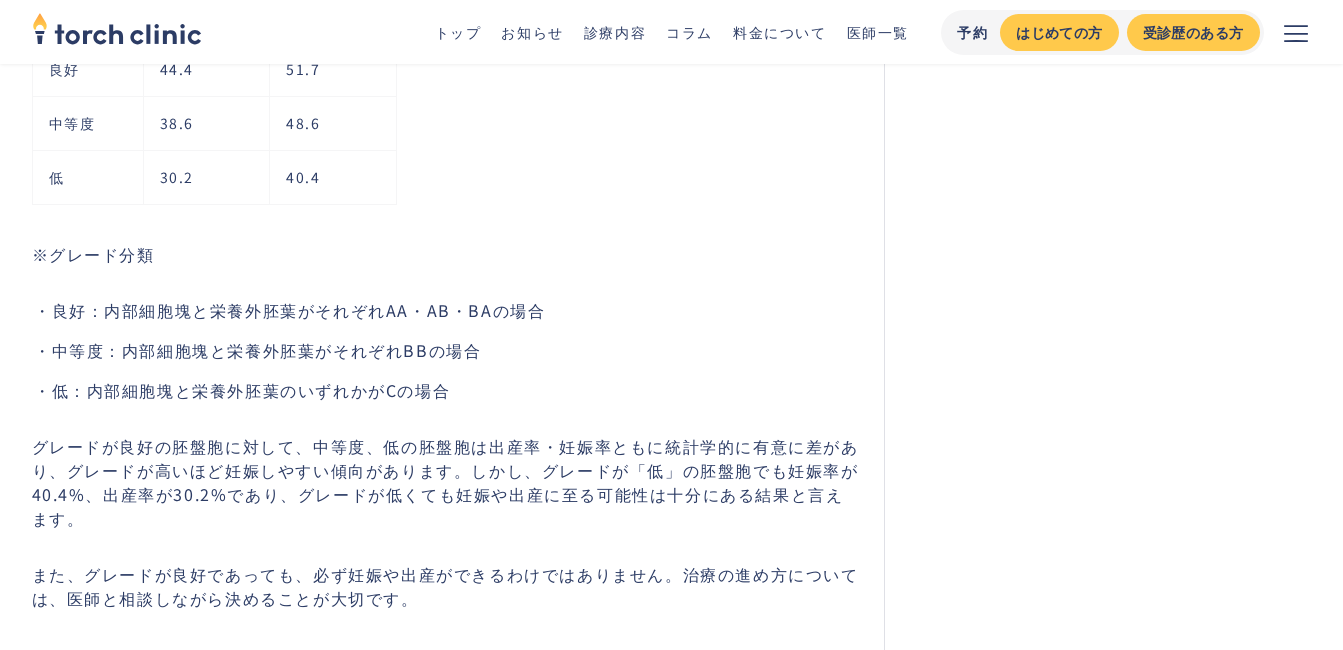 drag, startPoint x: 461, startPoint y: 409, endPoint x: 112, endPoint y: 320, distance: 360.1694 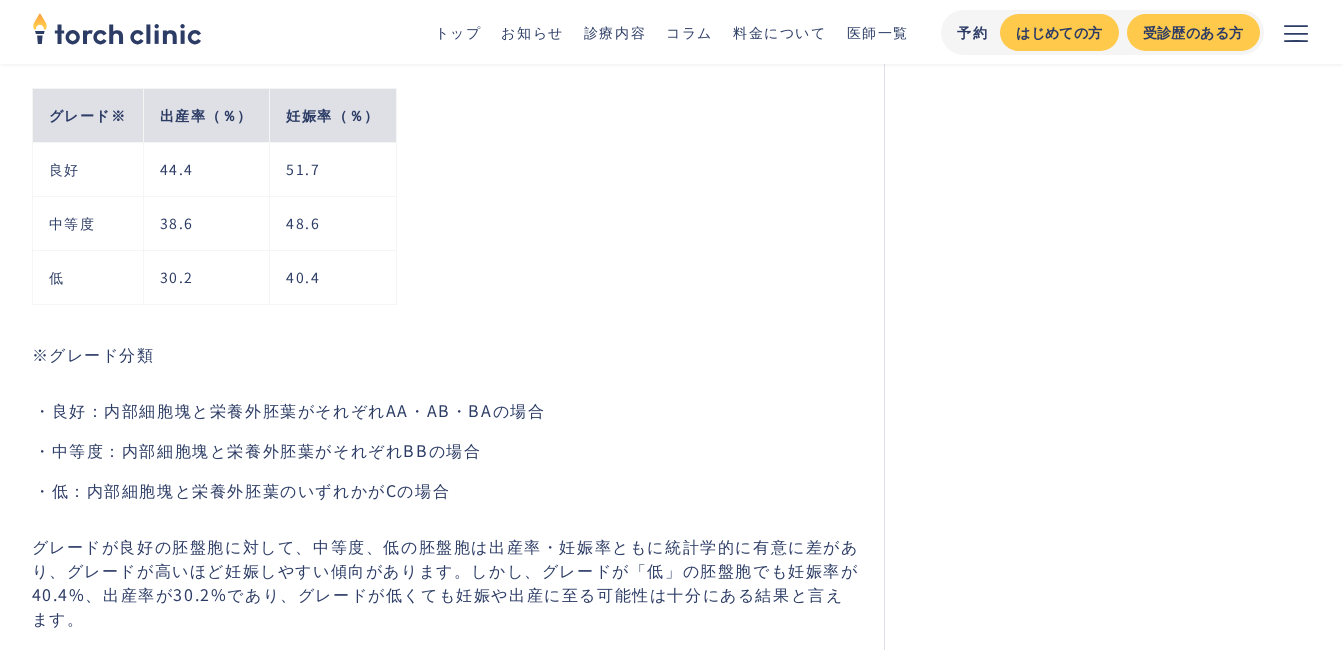 drag, startPoint x: 327, startPoint y: 296, endPoint x: 151, endPoint y: 175, distance: 213.58136 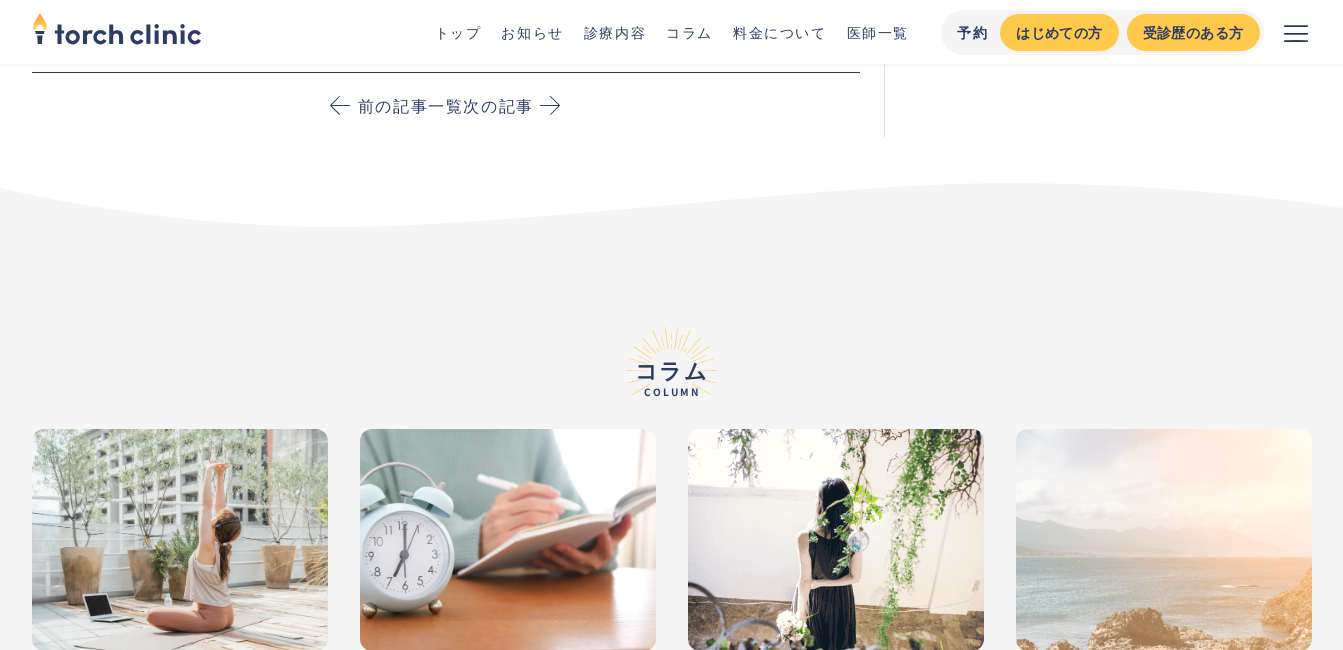 scroll, scrollTop: 12331, scrollLeft: 0, axis: vertical 